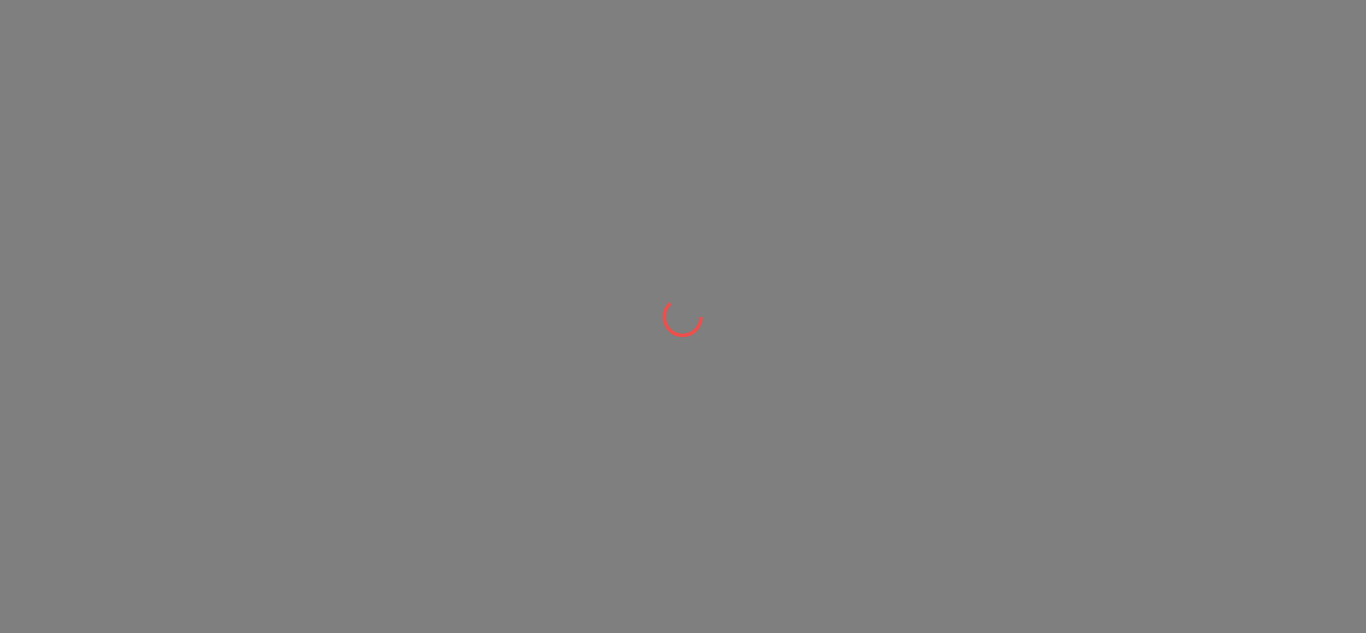 scroll, scrollTop: 0, scrollLeft: 0, axis: both 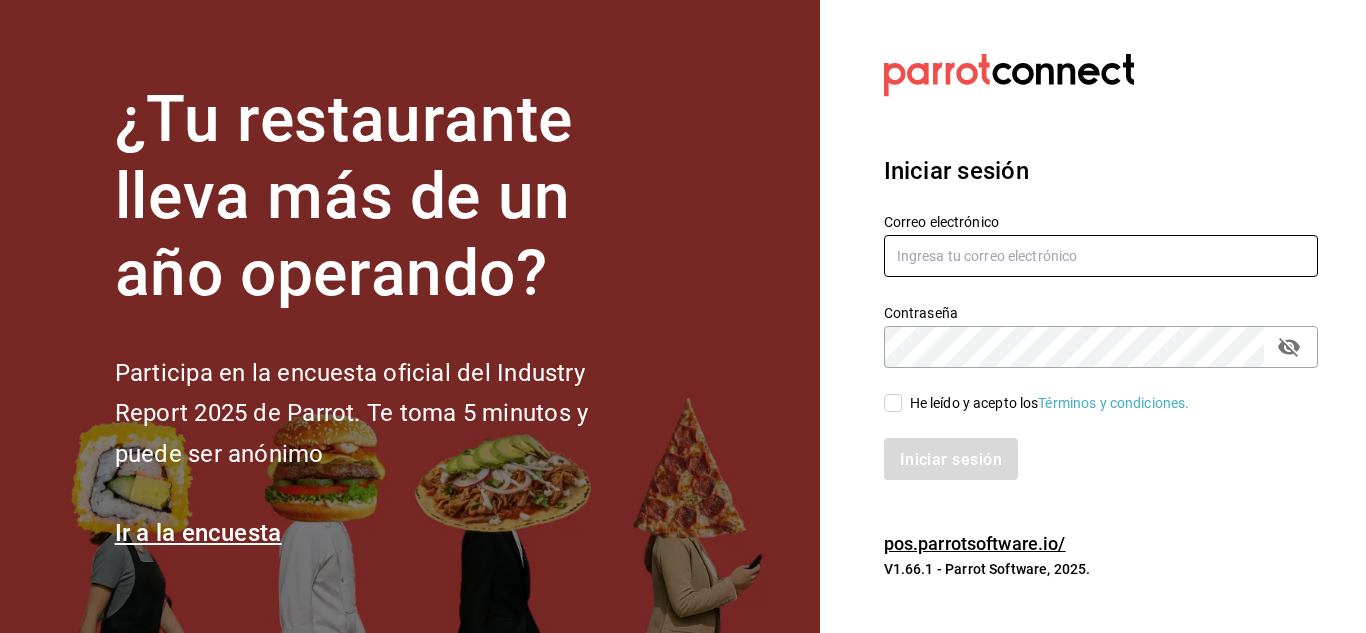 type on "animal.stregis@grupocosteno.com" 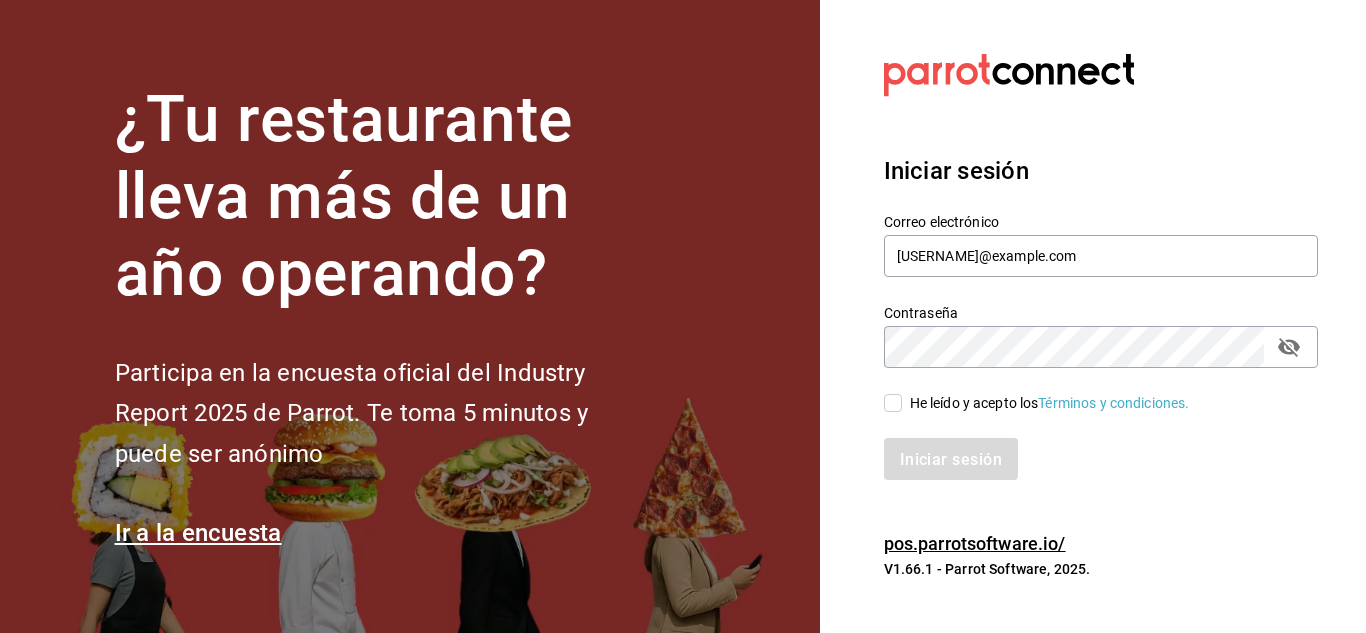 click on "He leído y acepto los  Términos y condiciones." at bounding box center [893, 403] 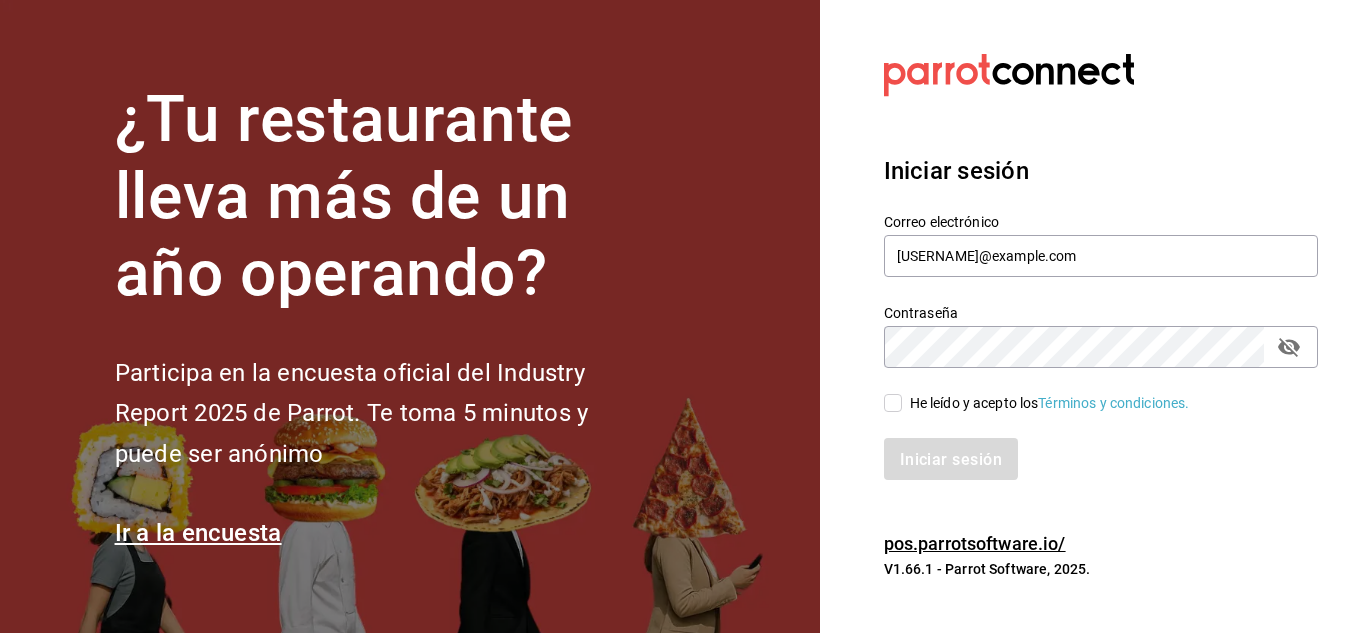 checkbox on "true" 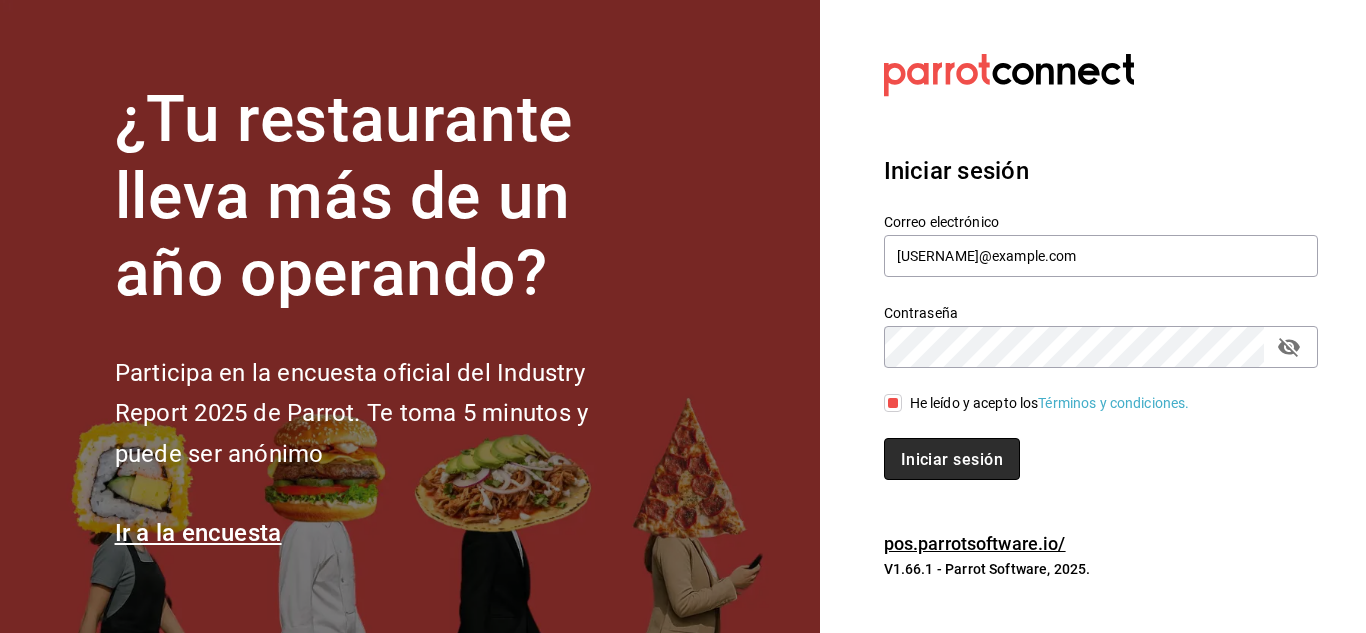 click on "Iniciar sesión" at bounding box center [952, 458] 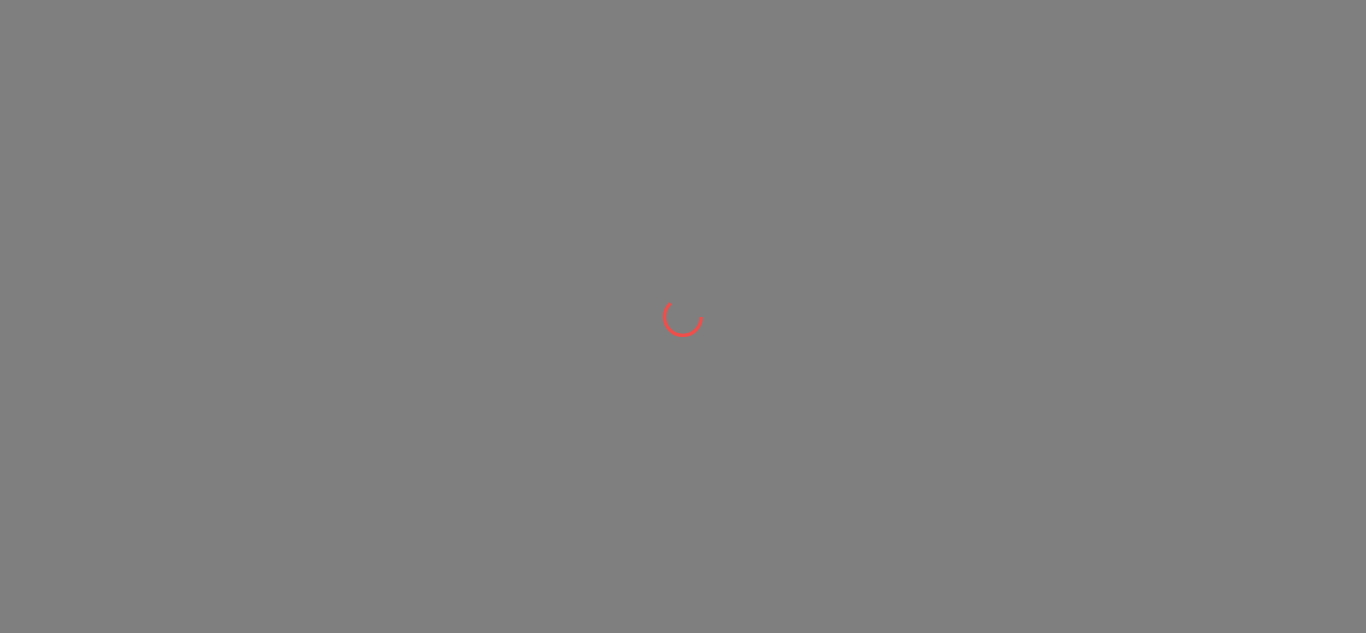 scroll, scrollTop: 0, scrollLeft: 0, axis: both 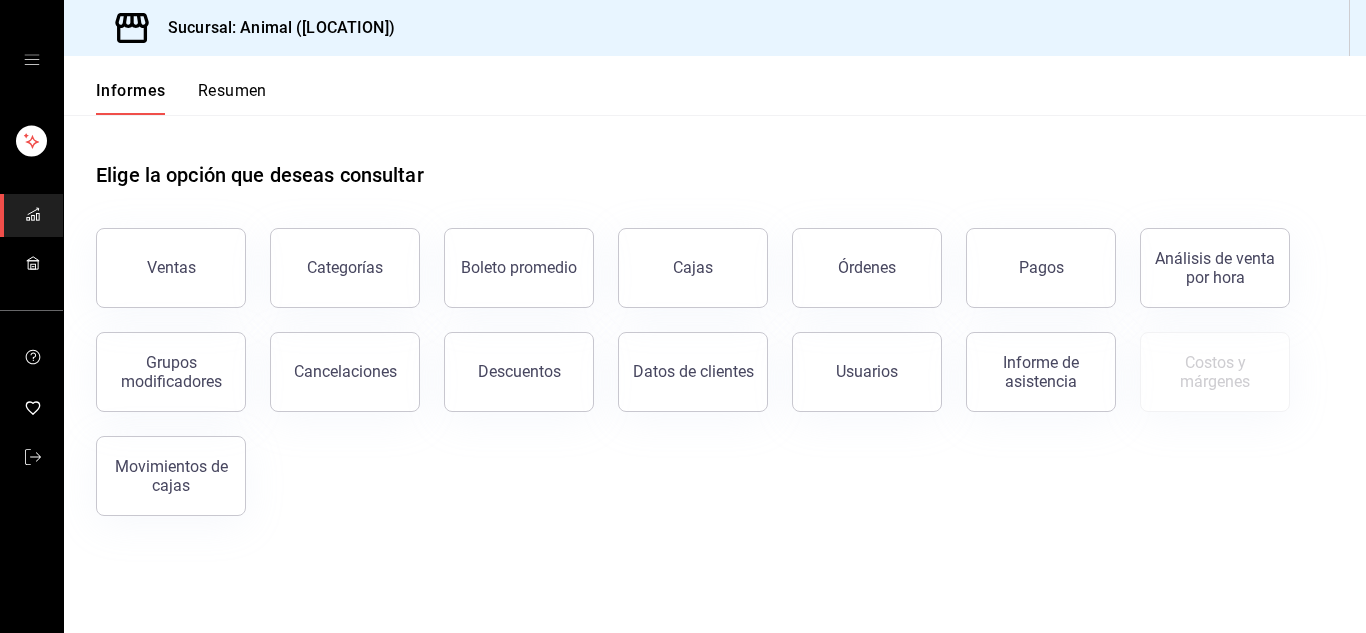 click on "Elige la opción que deseas consultar" at bounding box center (715, 159) 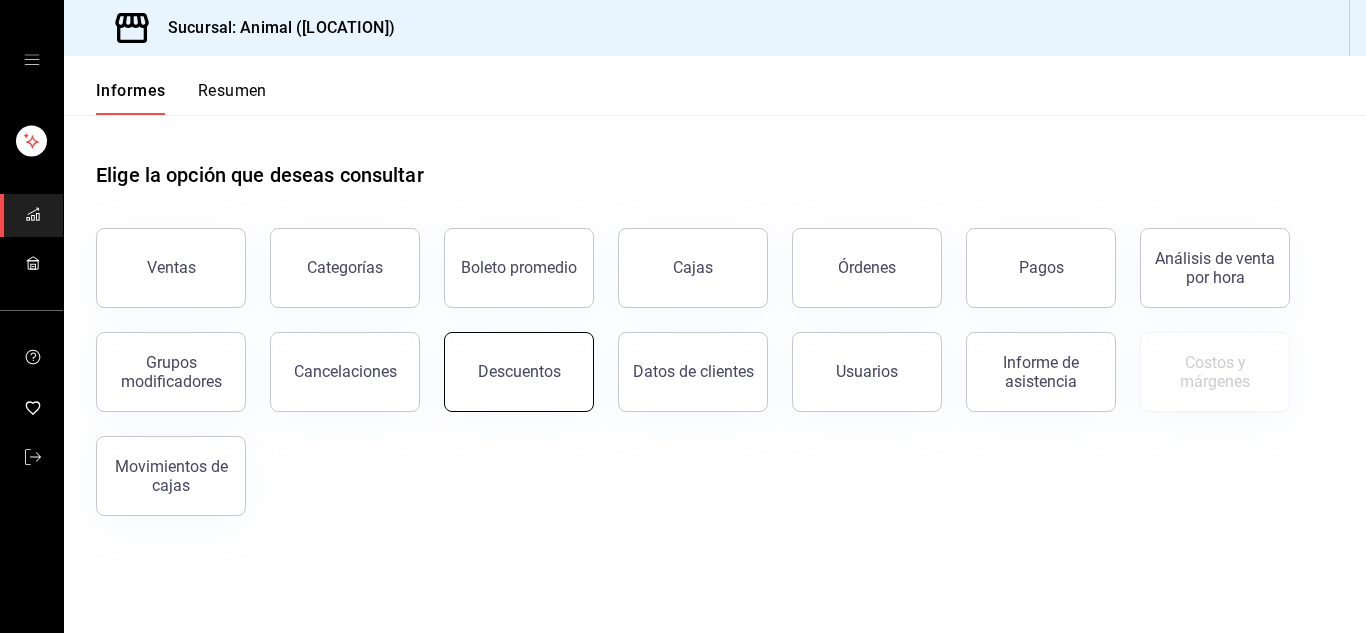 click on "Descuentos" at bounding box center (519, 371) 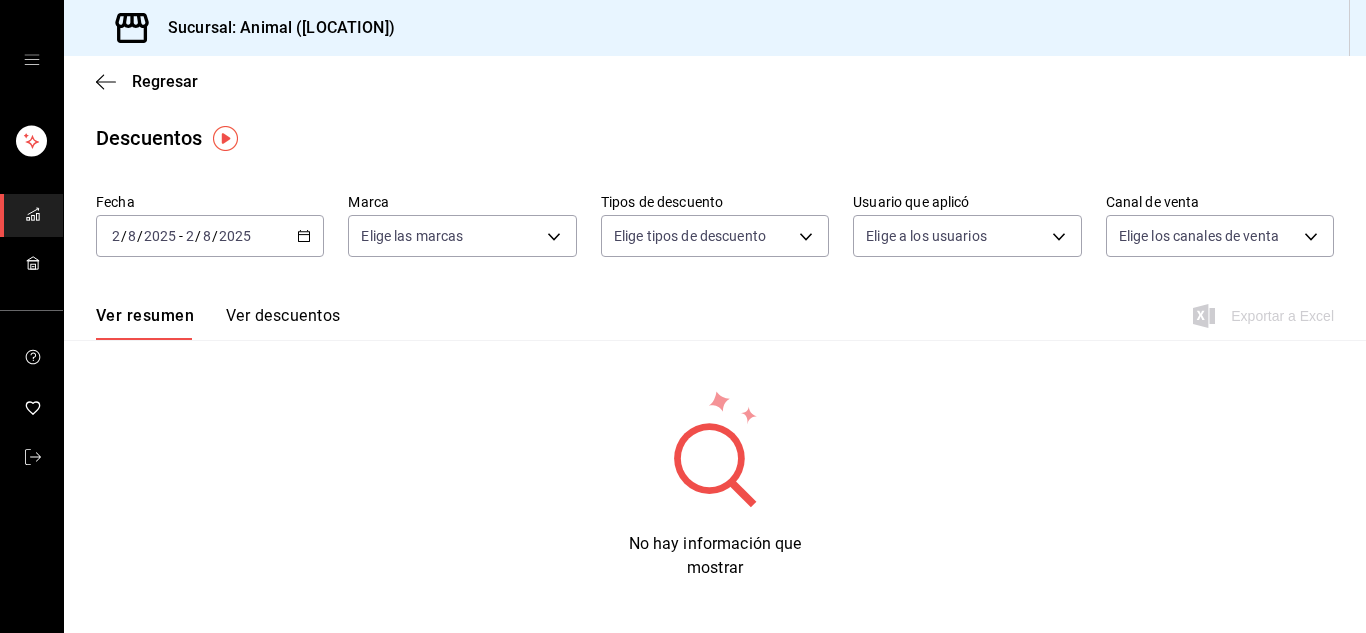 click on "2025" at bounding box center (235, 236) 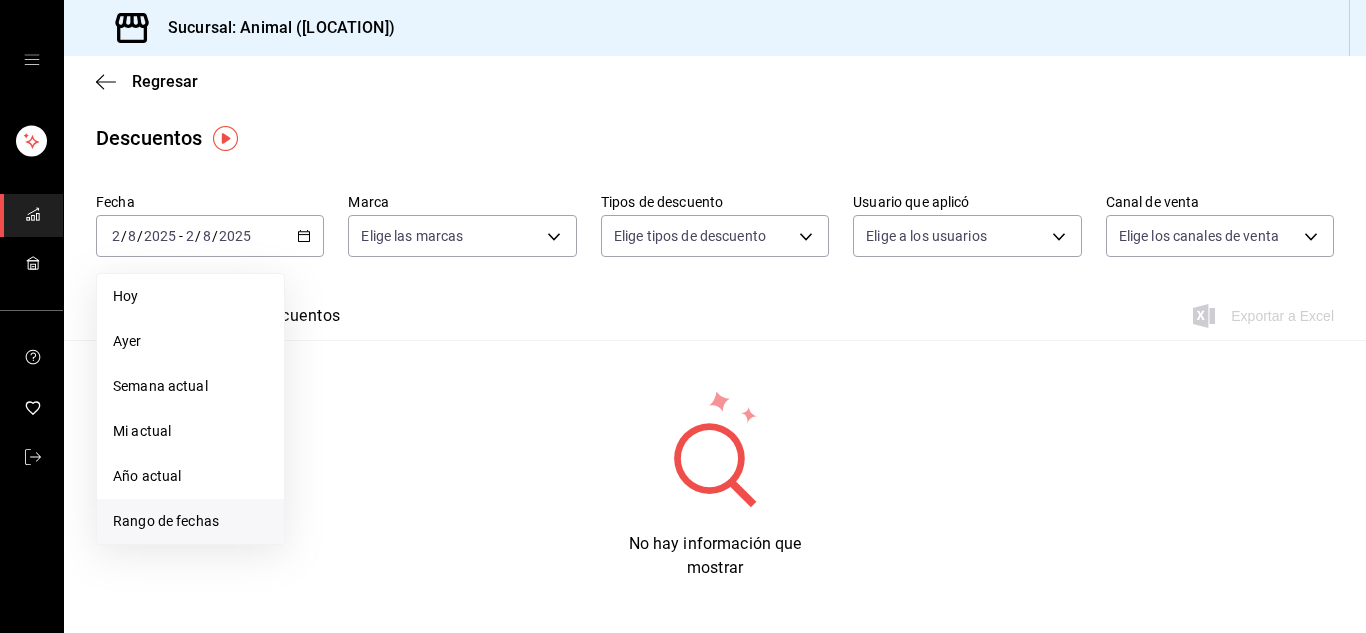 click on "Rango de fechas" at bounding box center [190, 521] 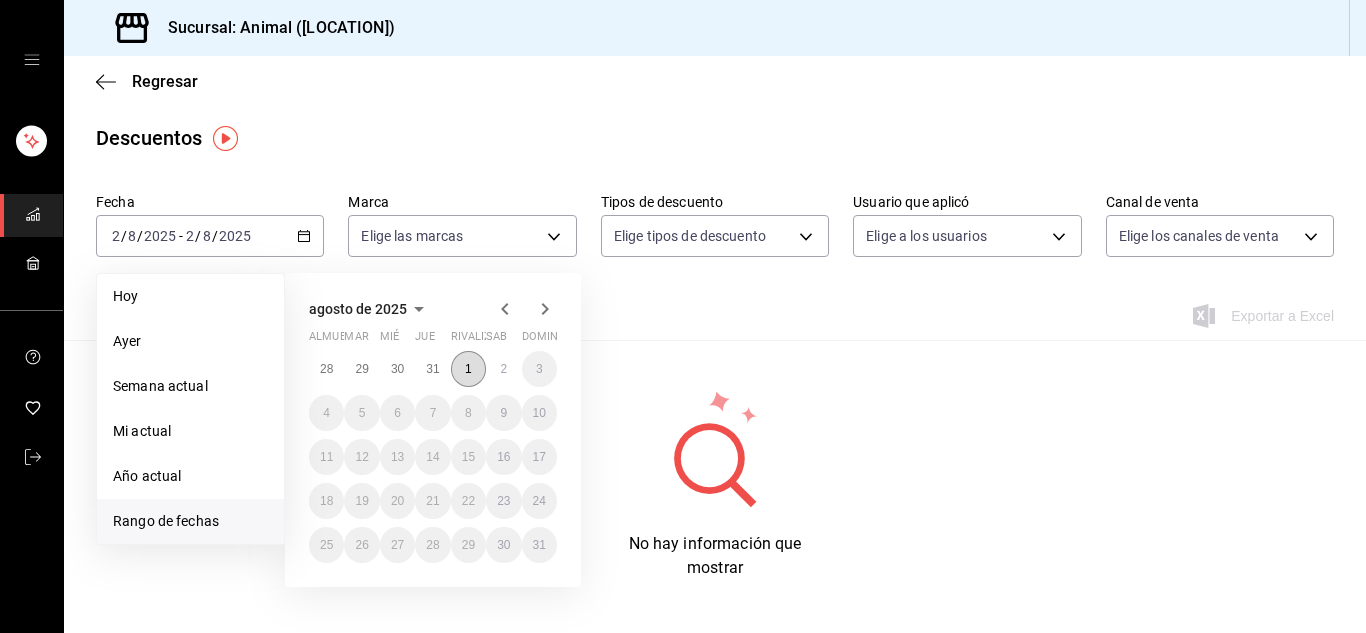 click on "1" at bounding box center [468, 369] 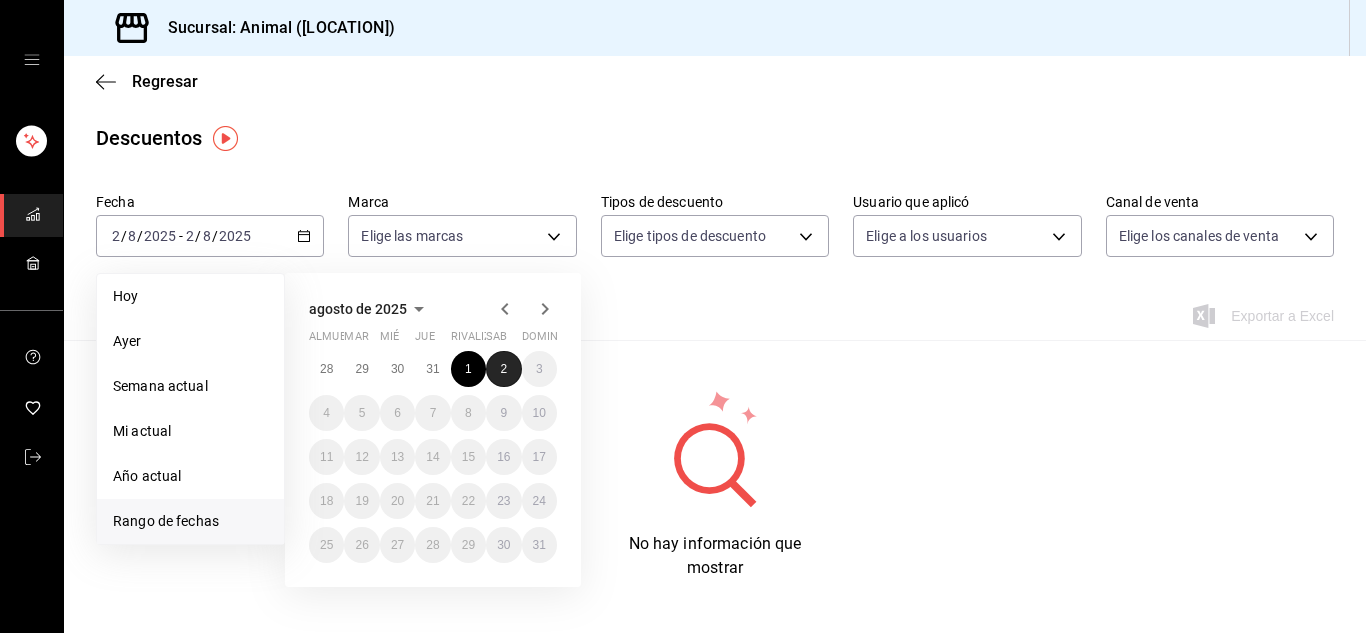 click on "2" at bounding box center [503, 369] 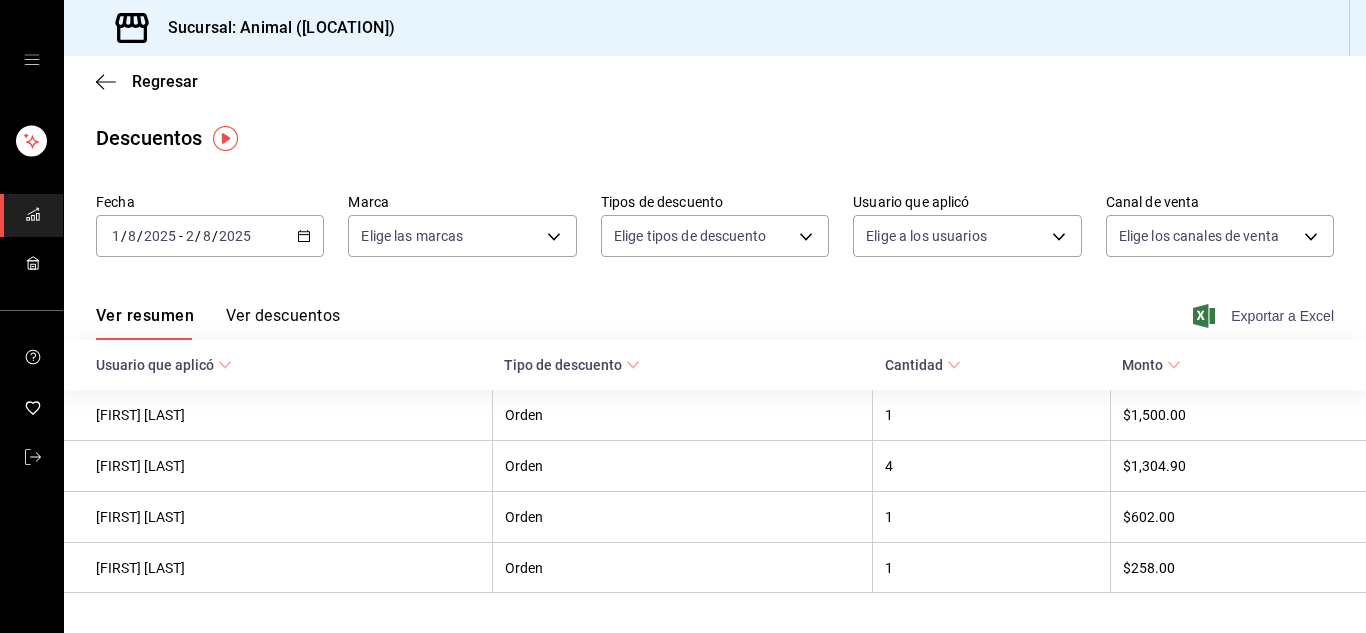 click on "Exportar a Excel" at bounding box center (1265, 316) 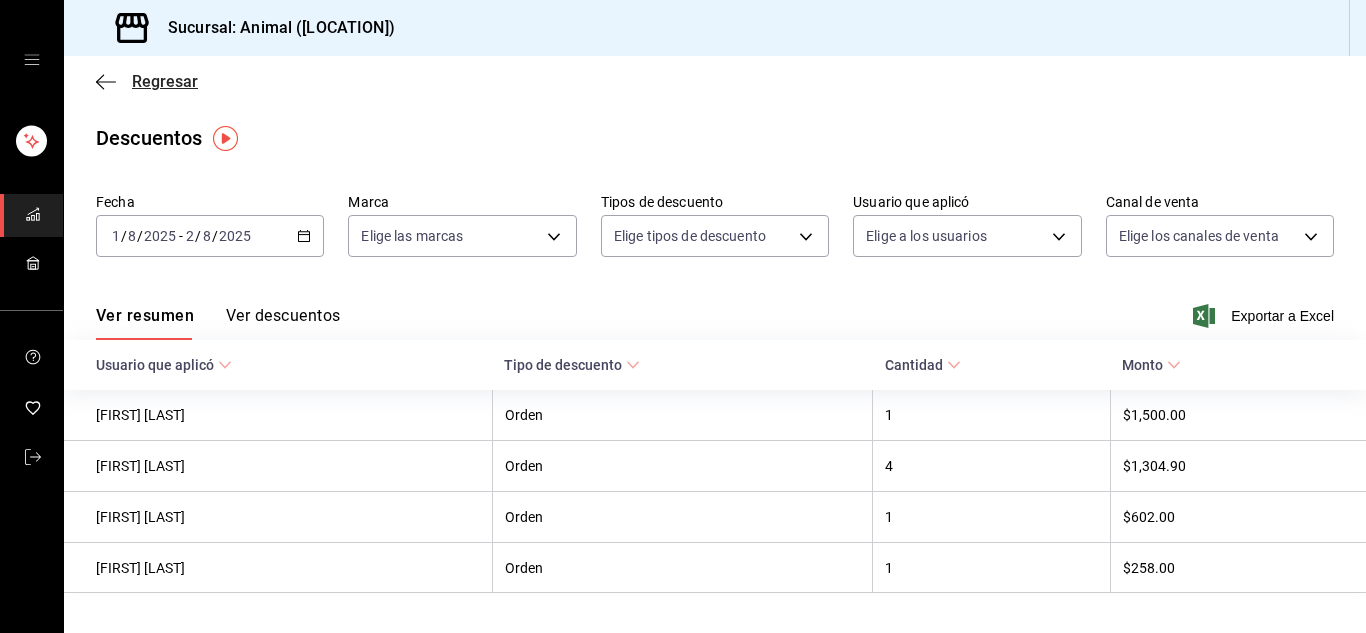 click on "Regresar" at bounding box center [165, 81] 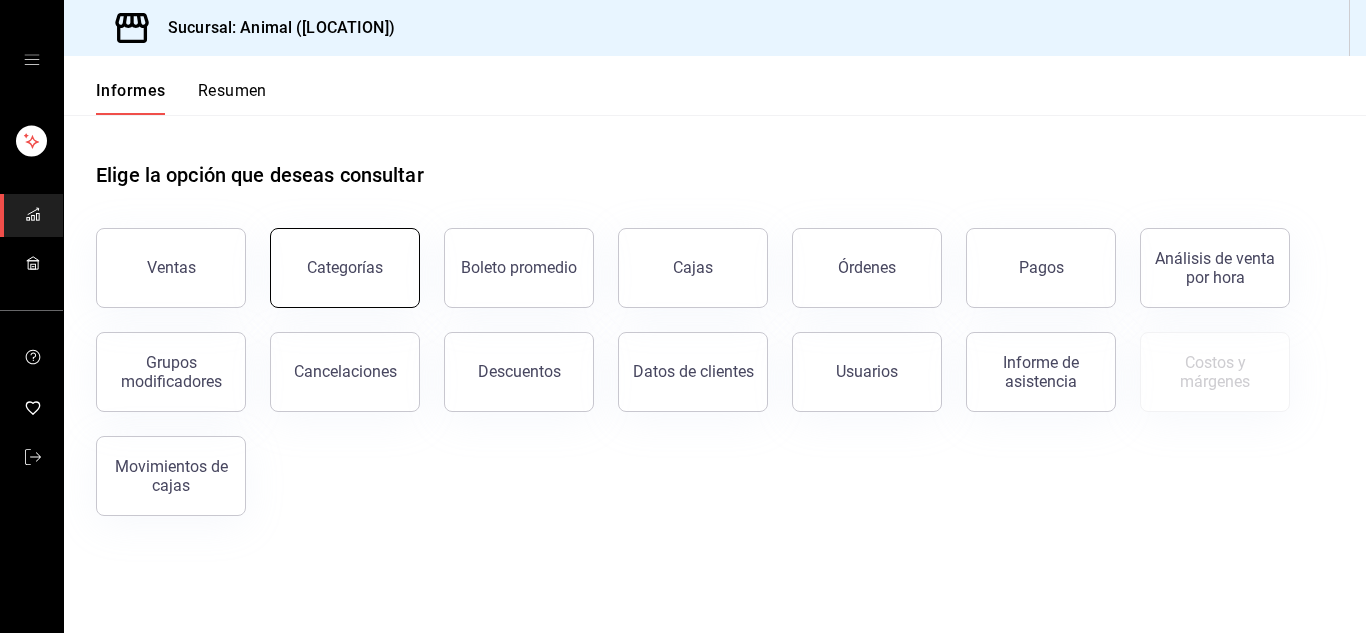 click on "Categorías" at bounding box center [345, 268] 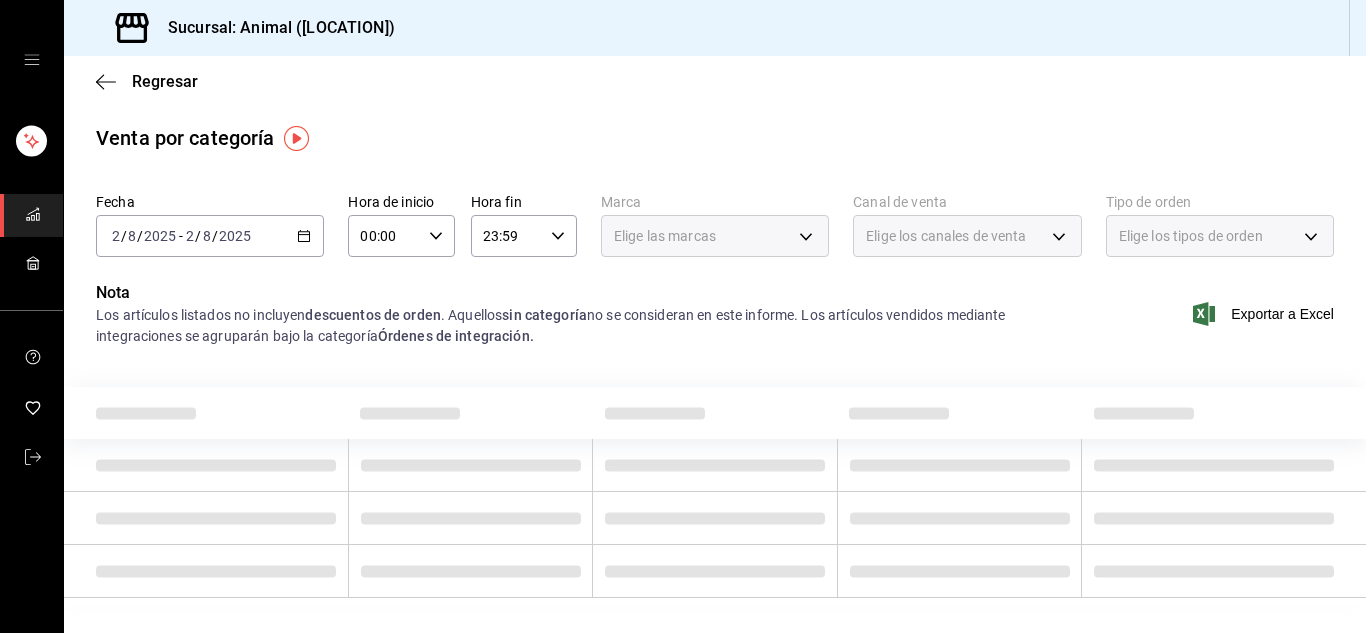 click on "Fecha [DATE] [DATE] - [DATE] [DATE]" at bounding box center (210, 225) 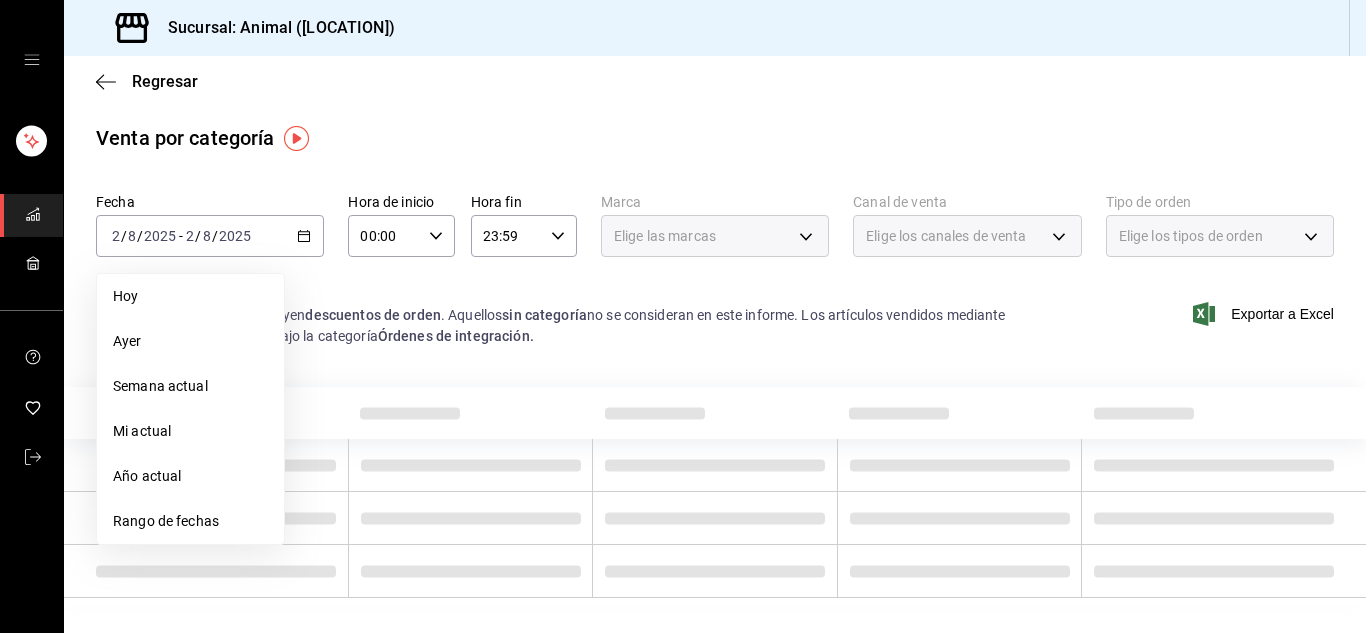 click on "Rango de fechas" at bounding box center [190, 521] 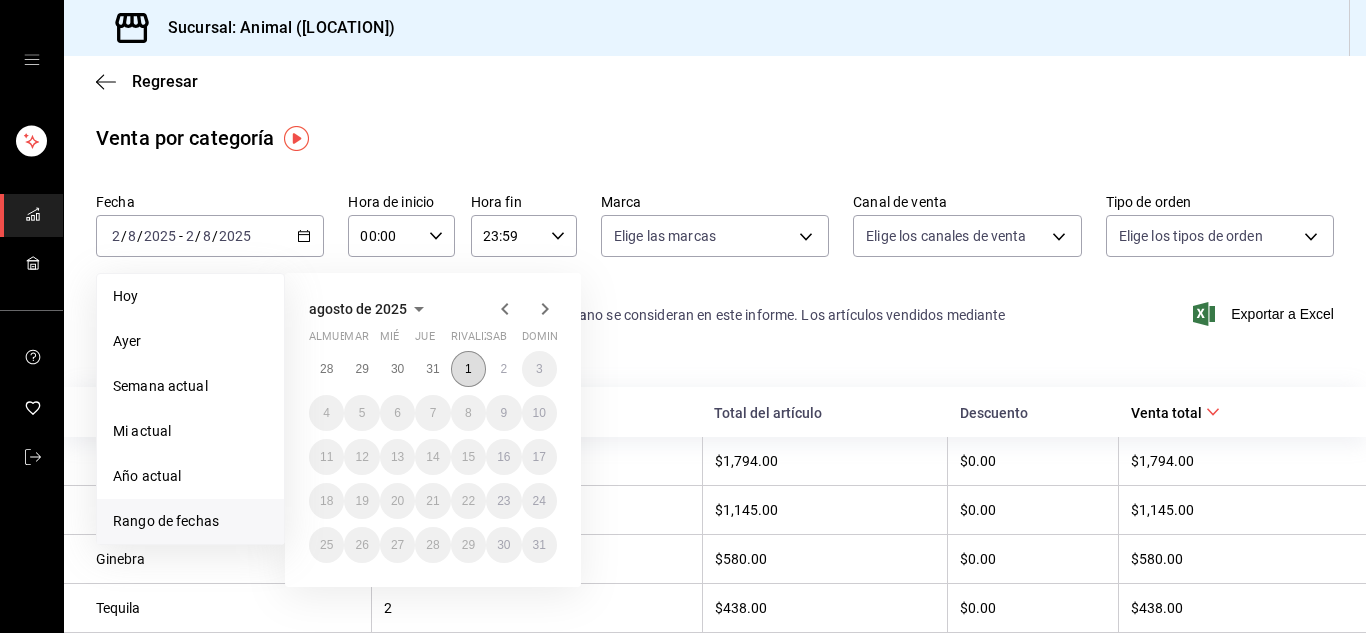 click on "1" at bounding box center [468, 369] 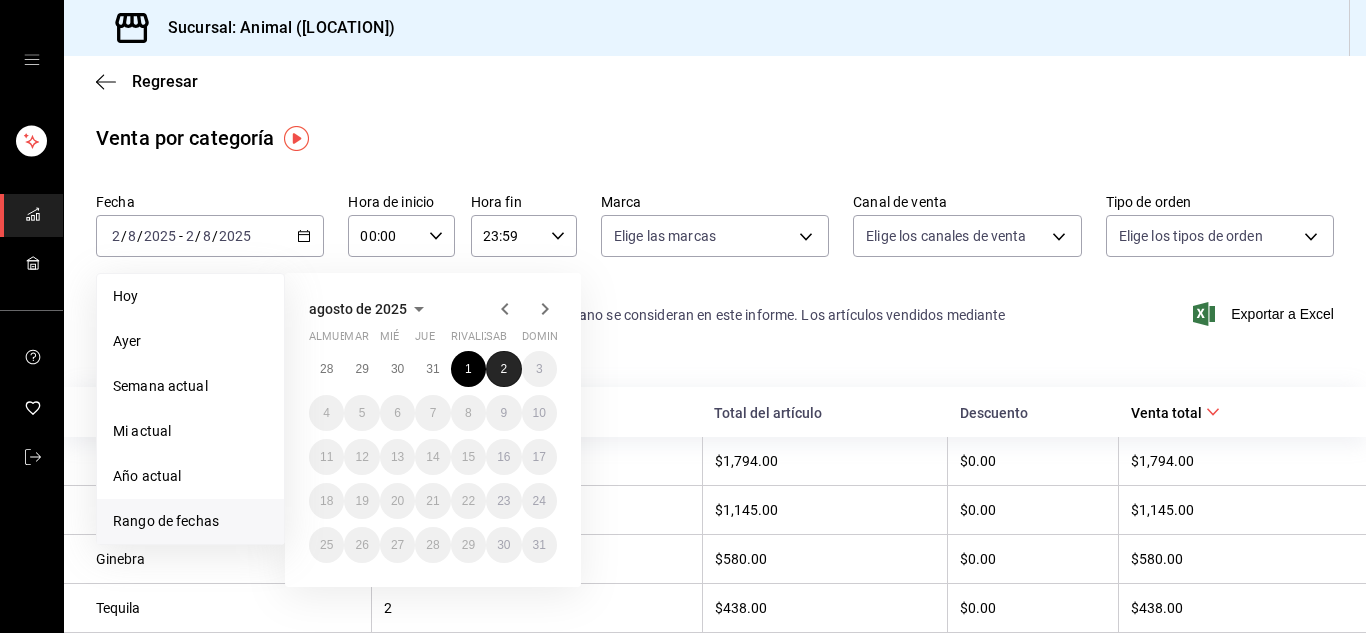 click on "2" at bounding box center (503, 369) 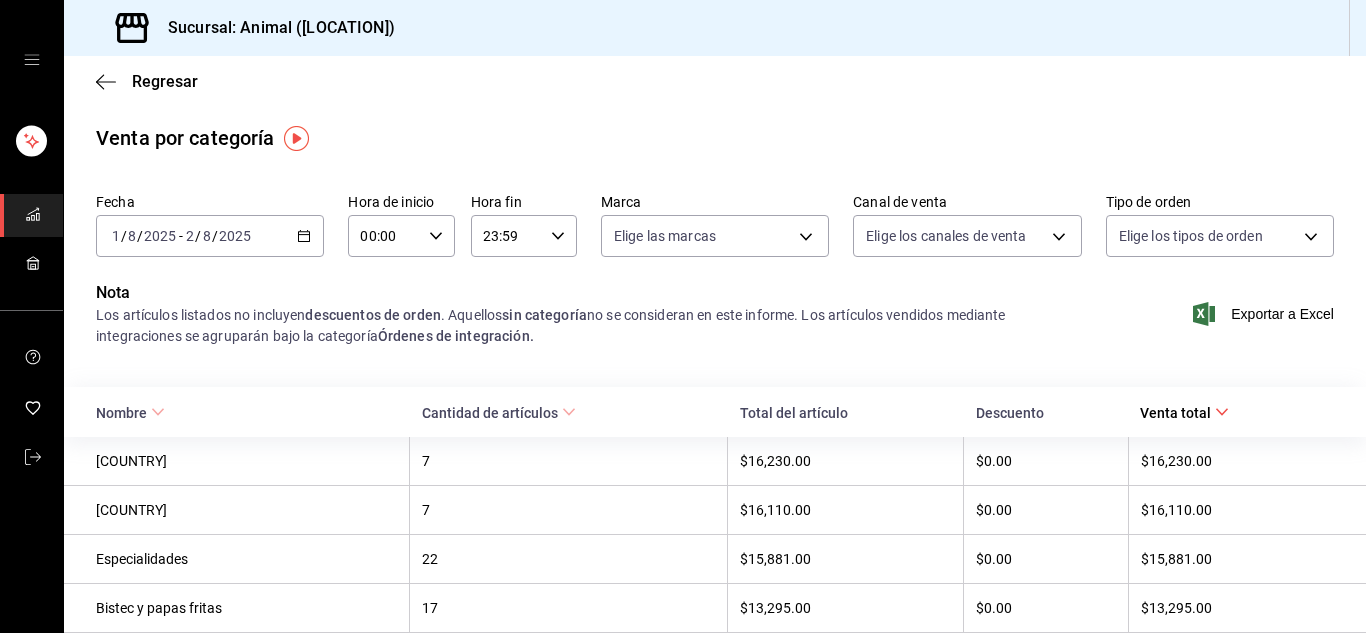 click 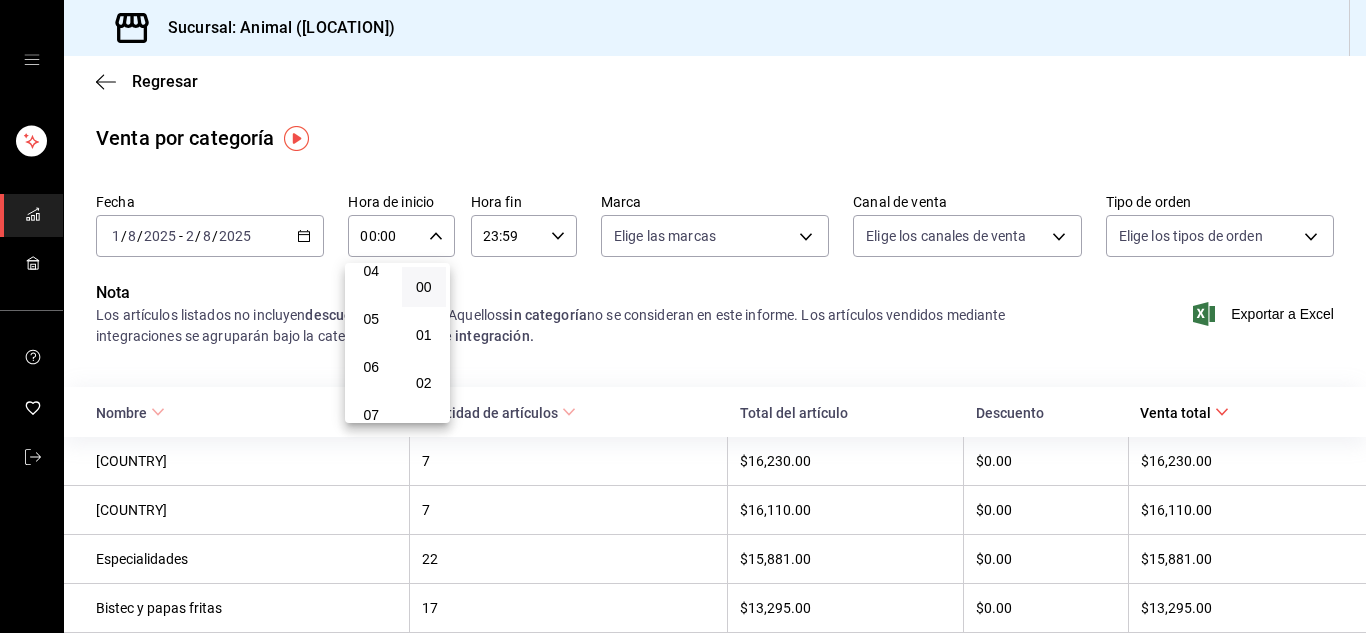 scroll, scrollTop: 209, scrollLeft: 0, axis: vertical 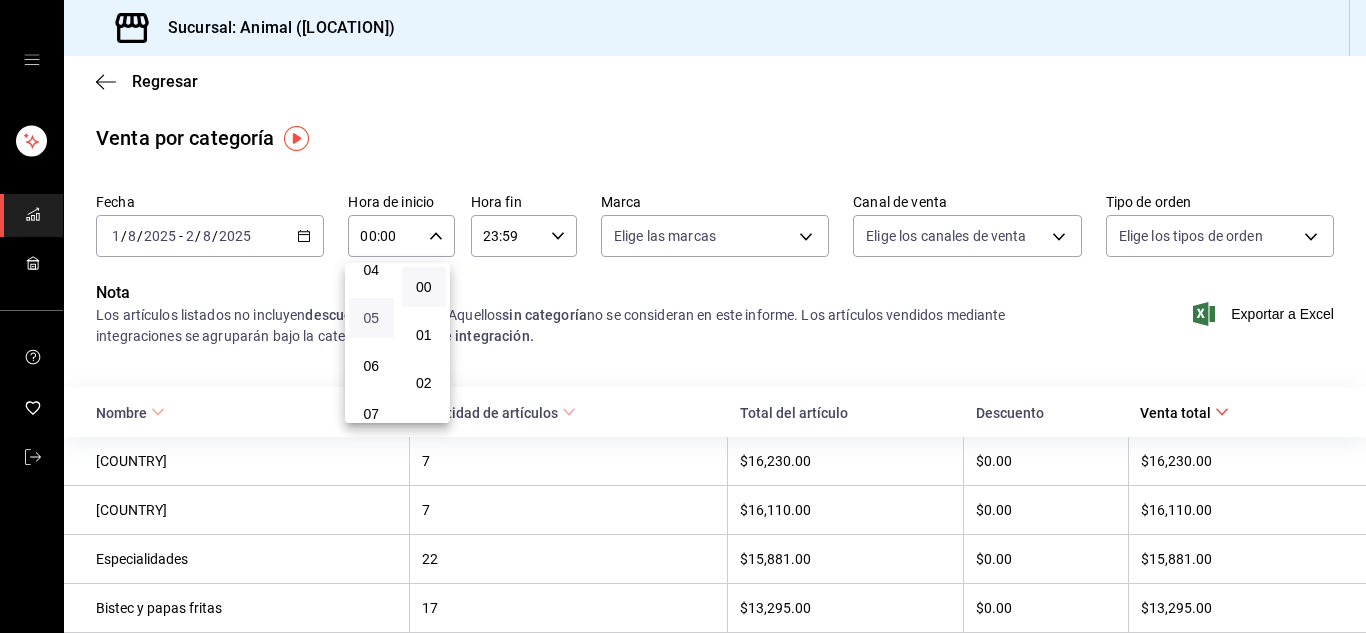 click on "05" at bounding box center (371, 318) 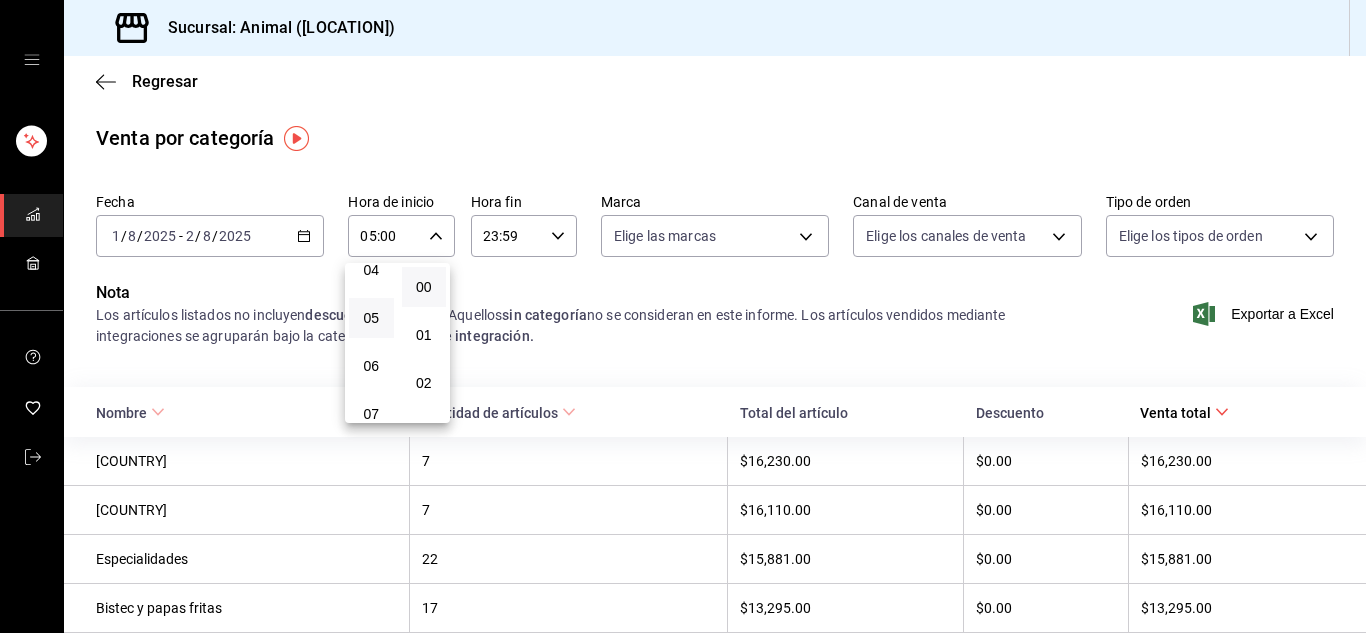 click at bounding box center [683, 316] 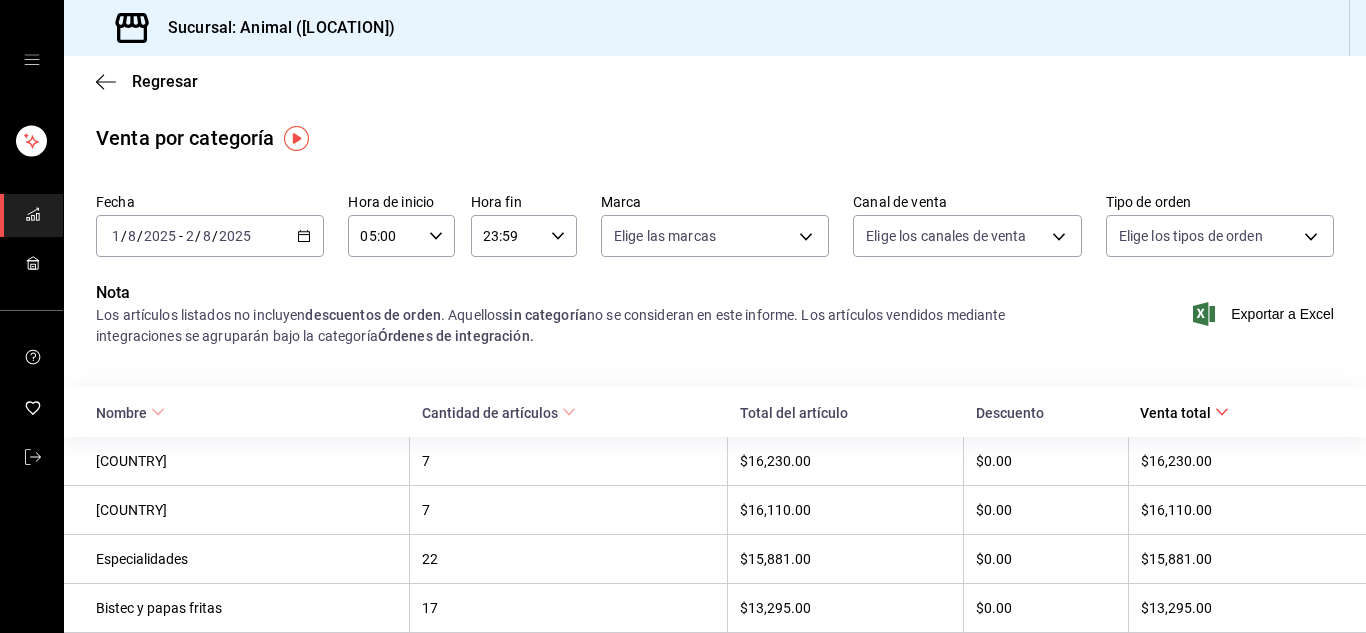 click 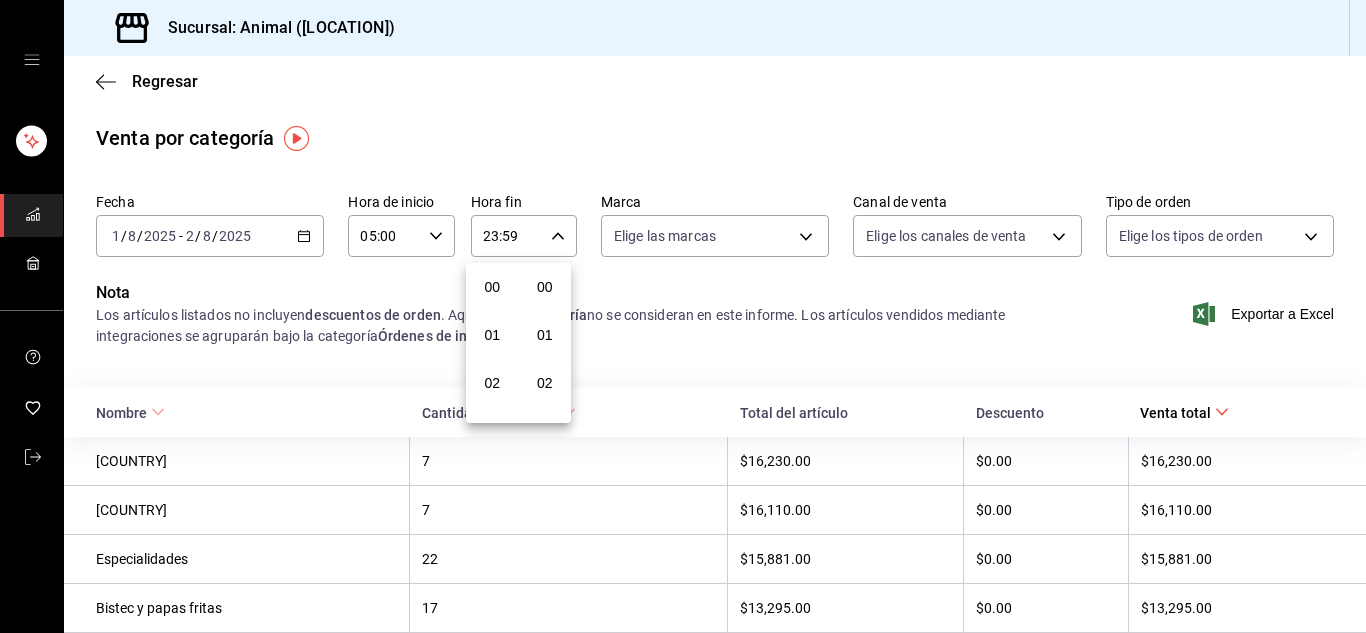 scroll, scrollTop: 992, scrollLeft: 0, axis: vertical 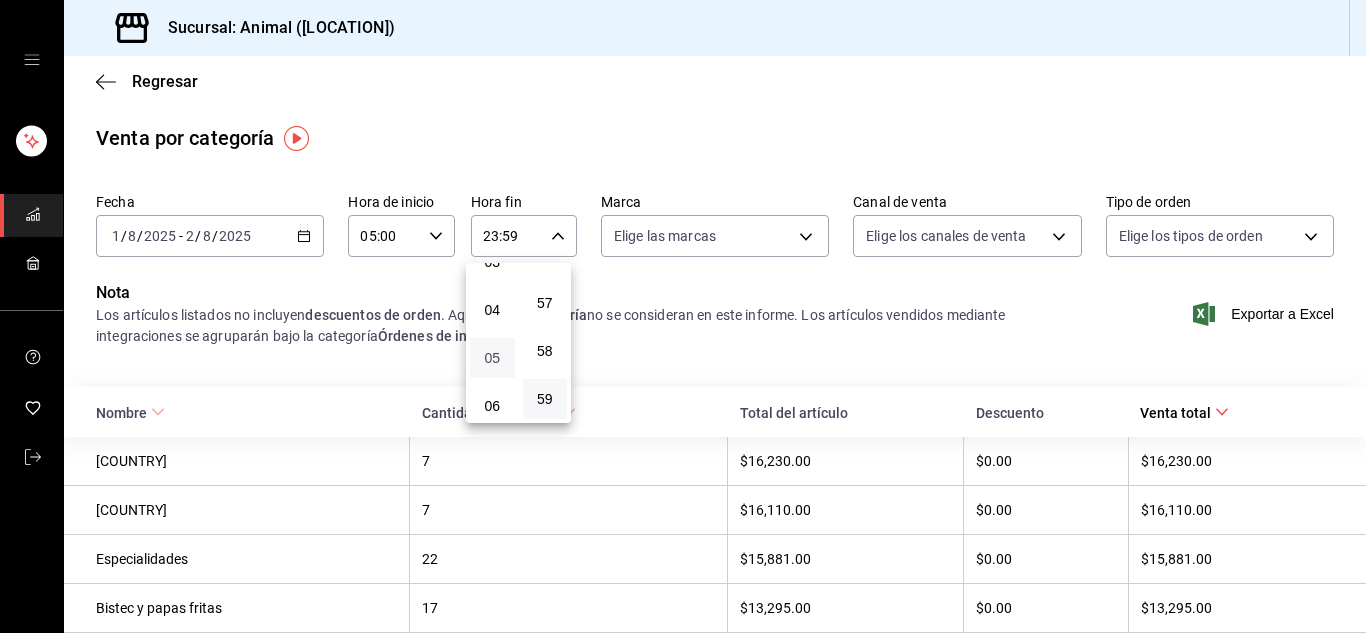 click on "05" at bounding box center (492, 358) 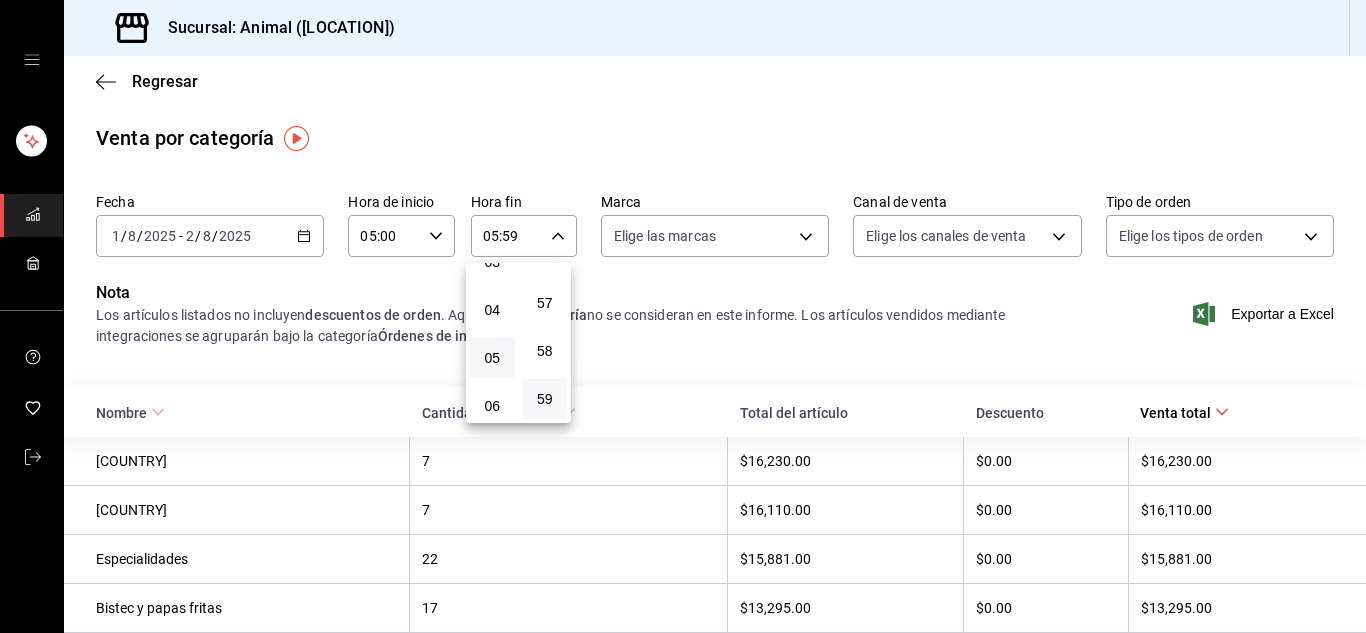 click at bounding box center [683, 316] 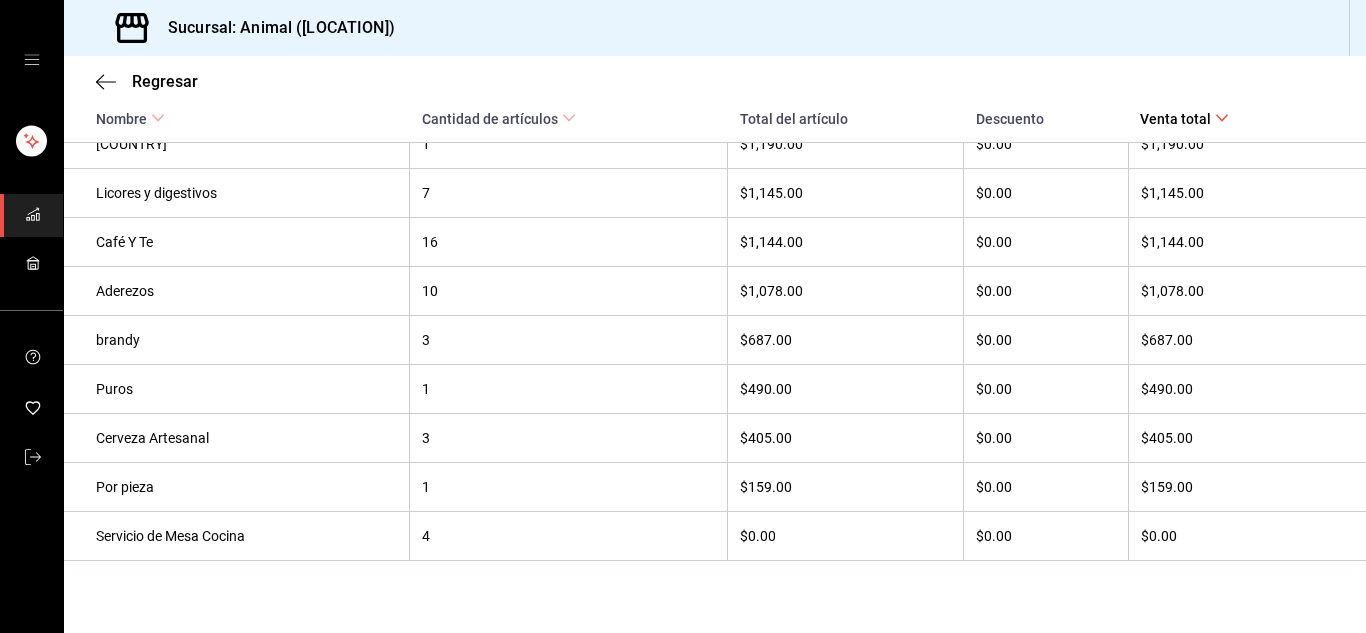 scroll, scrollTop: 1763, scrollLeft: 0, axis: vertical 